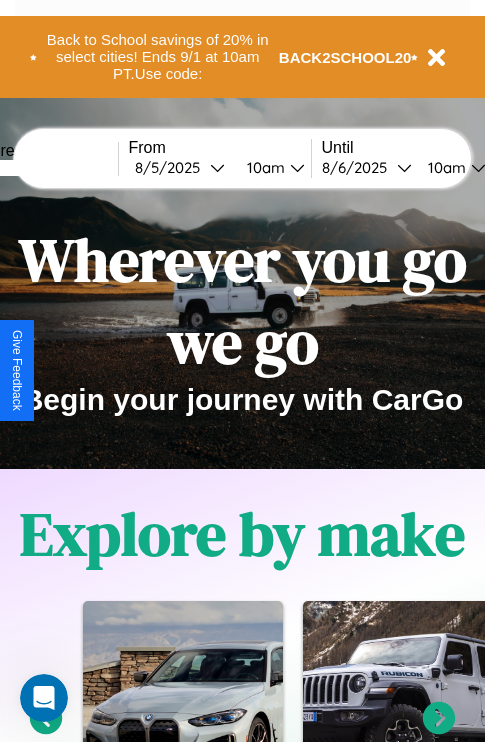 scroll, scrollTop: 0, scrollLeft: 0, axis: both 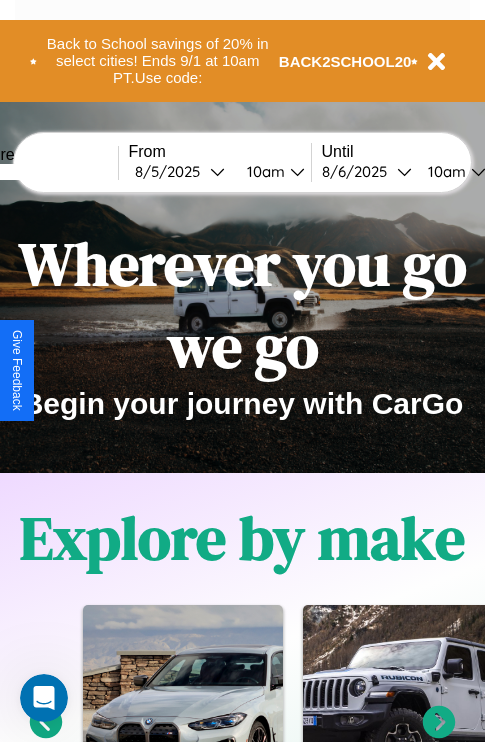 click at bounding box center [43, 172] 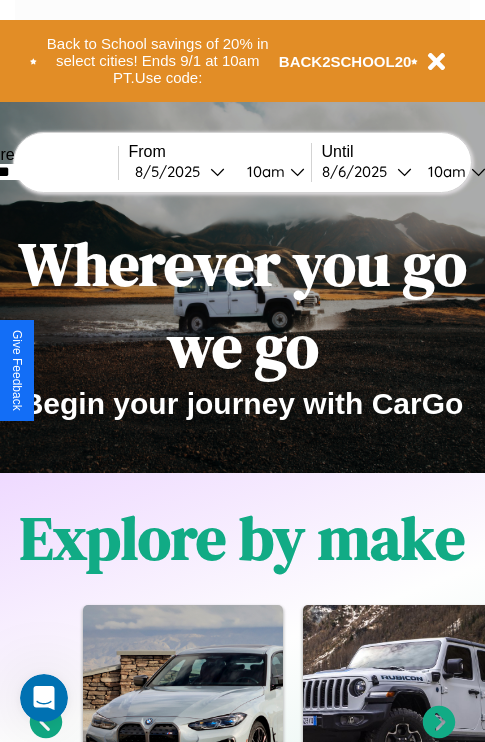 type on "*******" 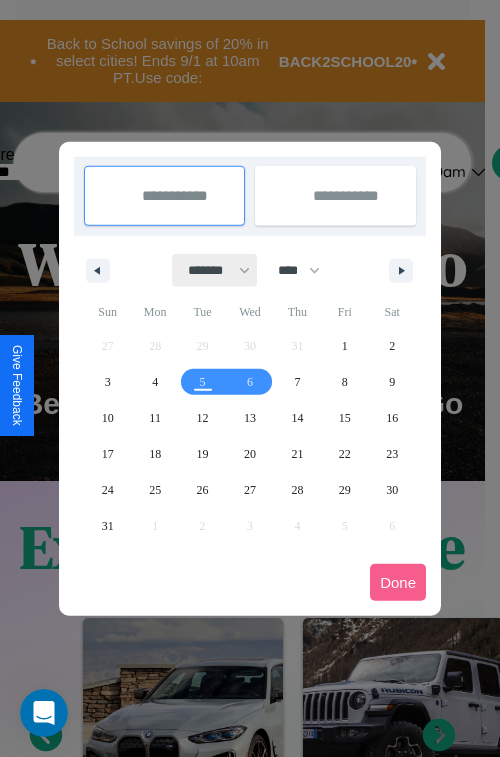click on "******* ******** ***** ***** *** **** **** ****** ********* ******* ******** ********" at bounding box center [215, 270] 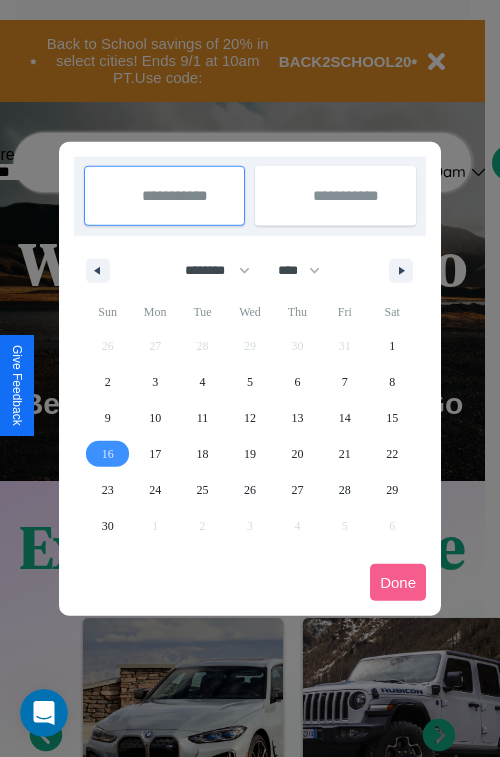 click on "16" at bounding box center [108, 454] 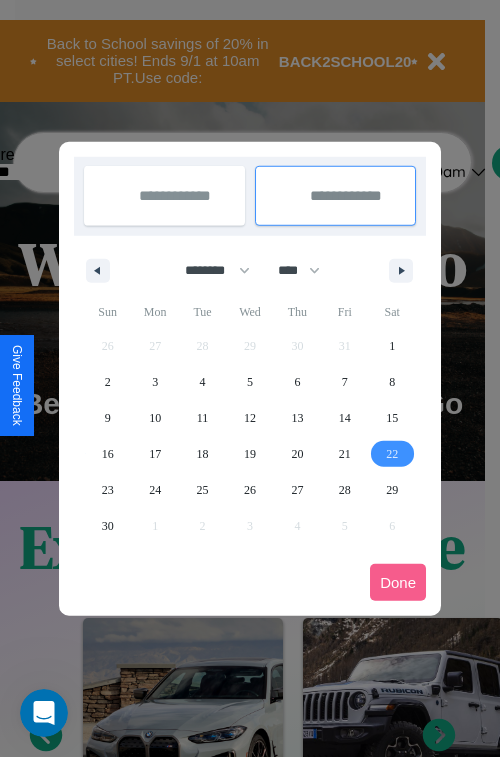 click on "22" at bounding box center (392, 454) 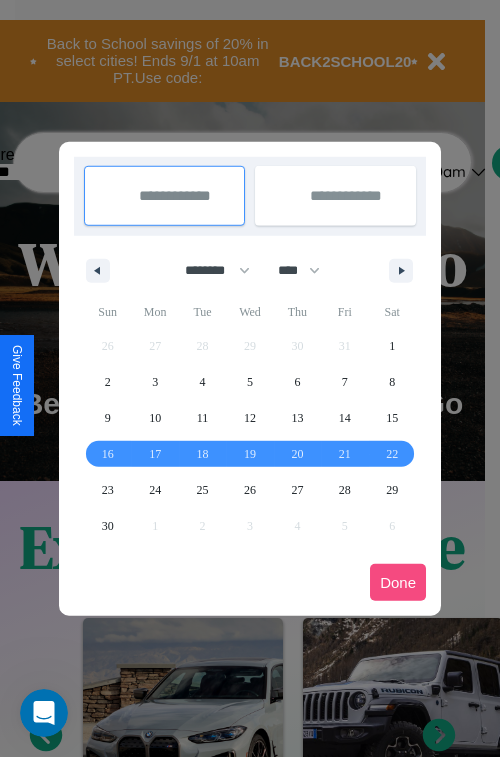click on "Done" at bounding box center (398, 582) 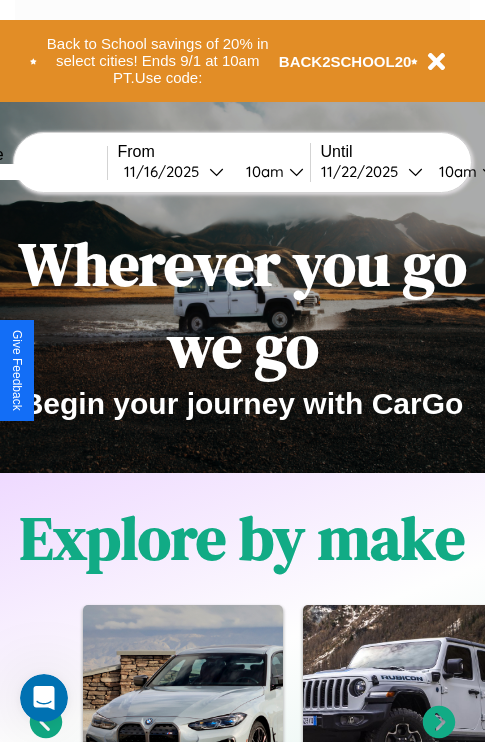 click on "10am" at bounding box center (262, 171) 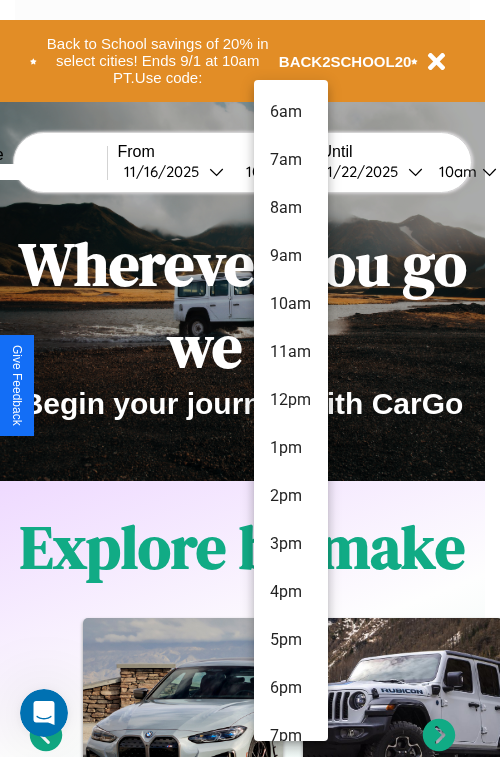 click on "9am" at bounding box center [291, 256] 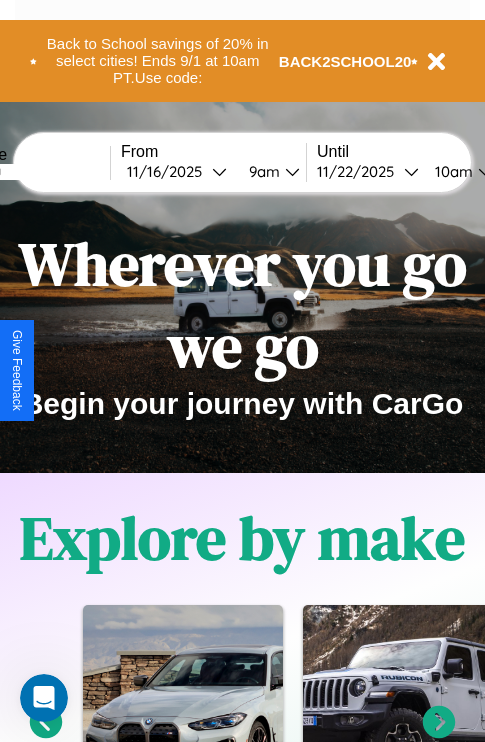 scroll, scrollTop: 0, scrollLeft: 75, axis: horizontal 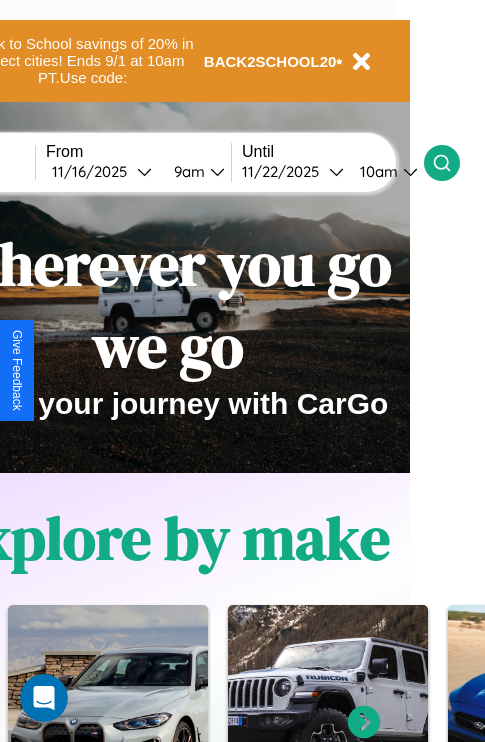 click 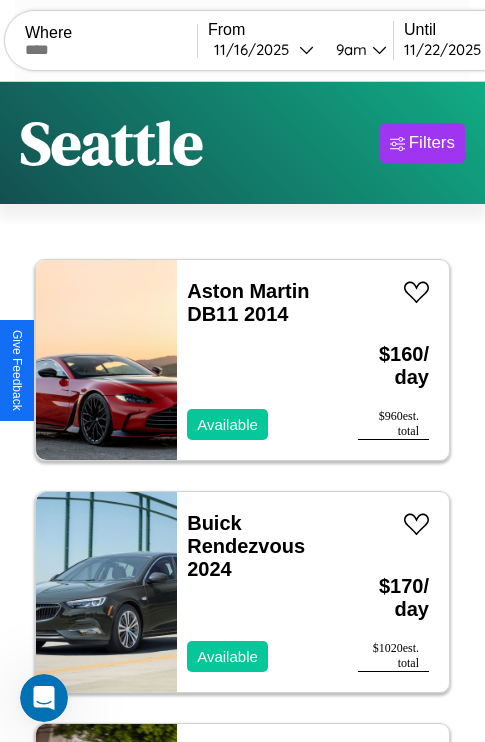 scroll, scrollTop: 95, scrollLeft: 0, axis: vertical 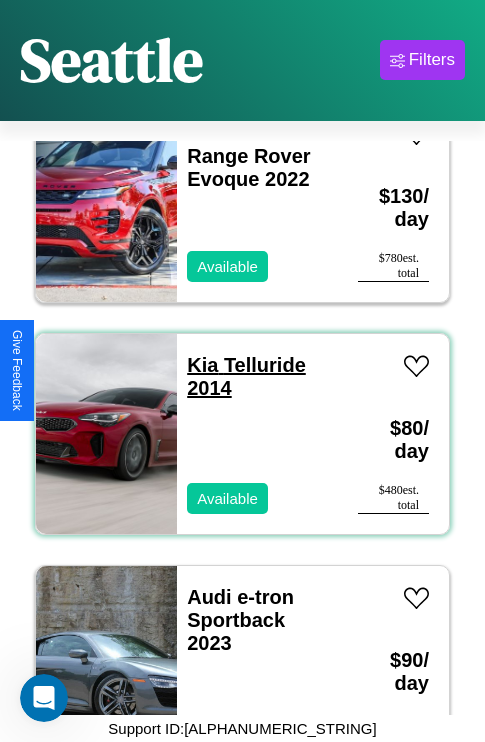 click on "Kia   Telluride   2014" at bounding box center (246, 376) 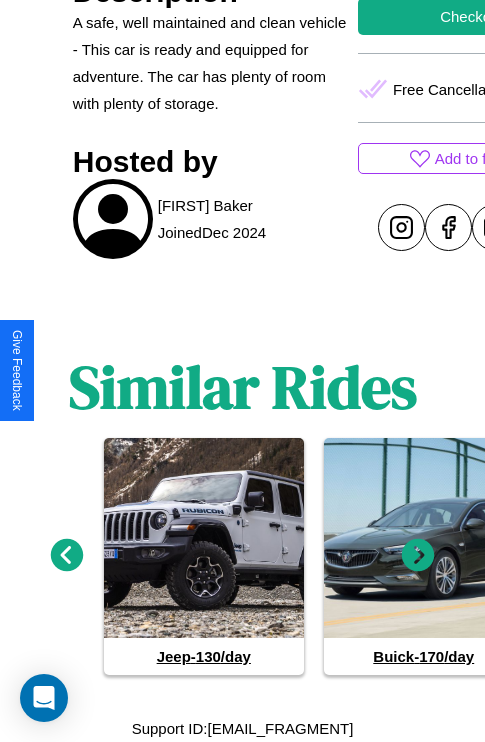scroll, scrollTop: 880, scrollLeft: 0, axis: vertical 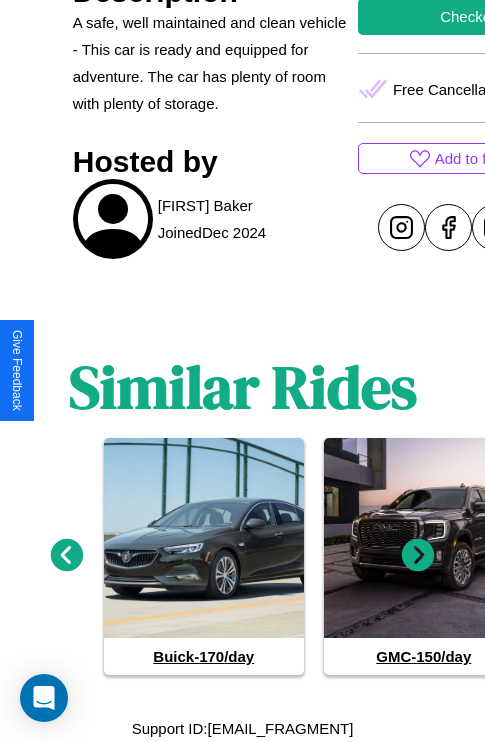 click 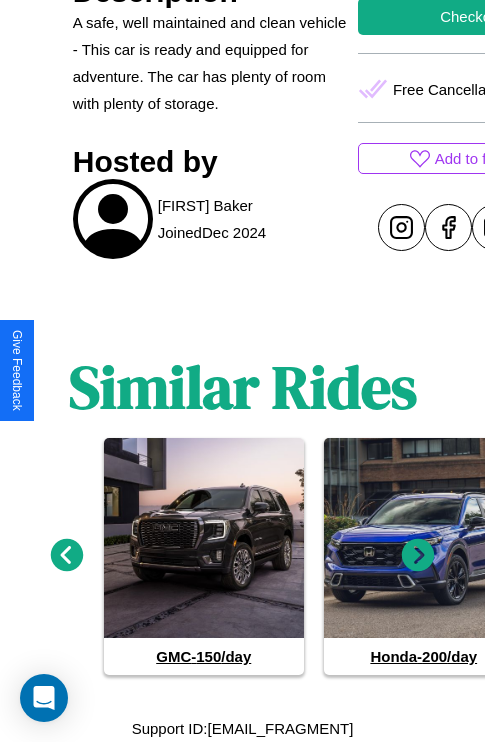 click 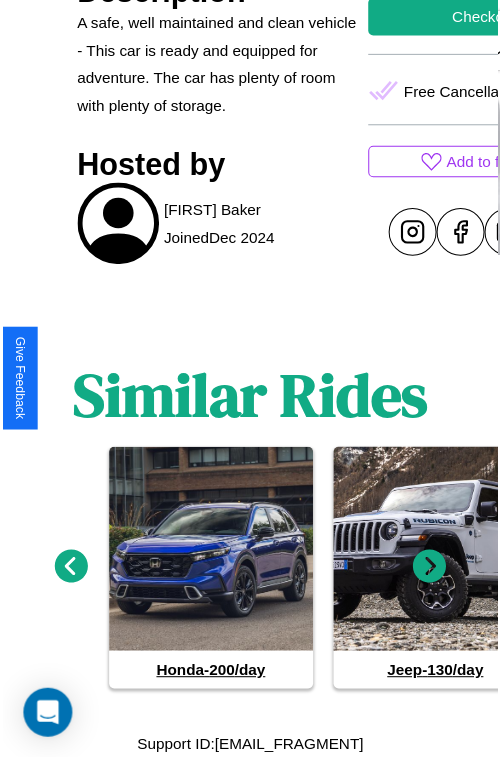 scroll, scrollTop: 221, scrollLeft: 84, axis: both 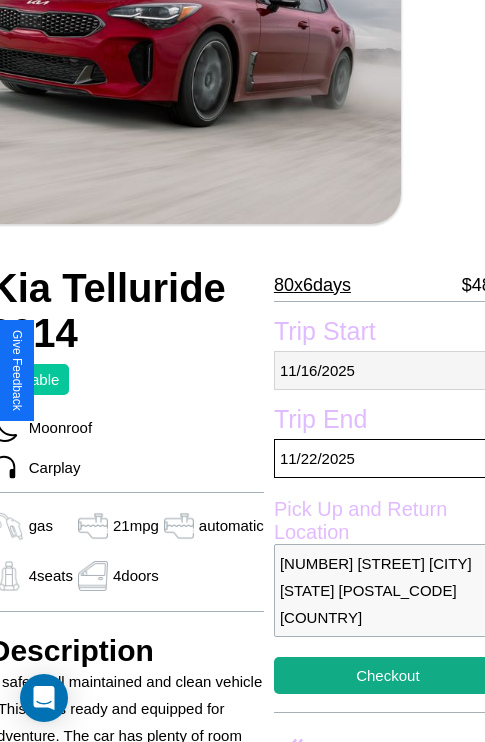 click on "11 / 16 / 2025" at bounding box center [388, 370] 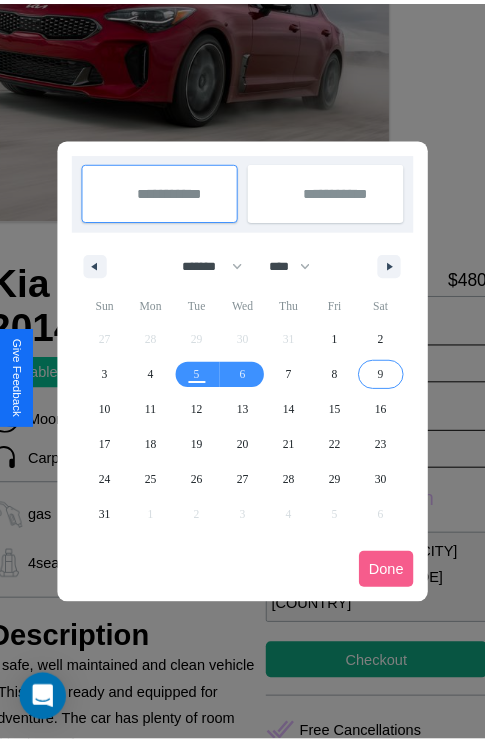 scroll, scrollTop: 0, scrollLeft: 84, axis: horizontal 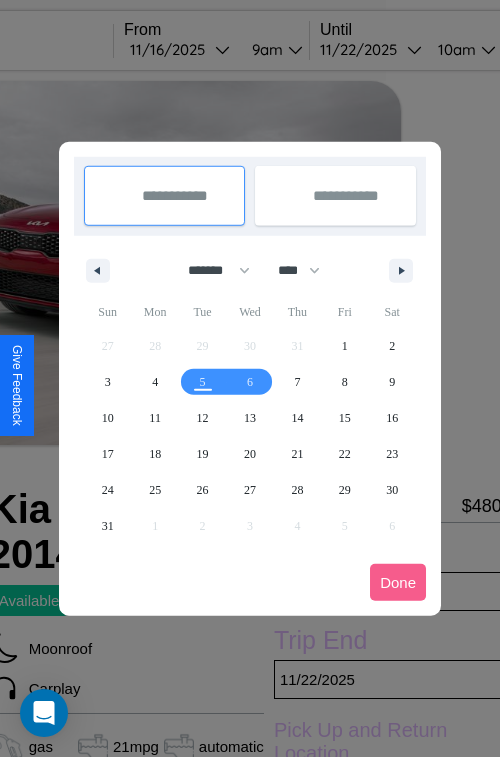 click at bounding box center [250, 378] 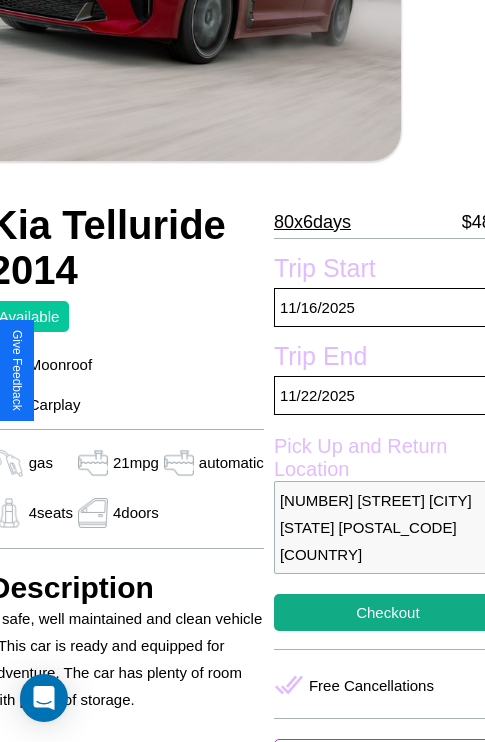 scroll, scrollTop: 526, scrollLeft: 84, axis: both 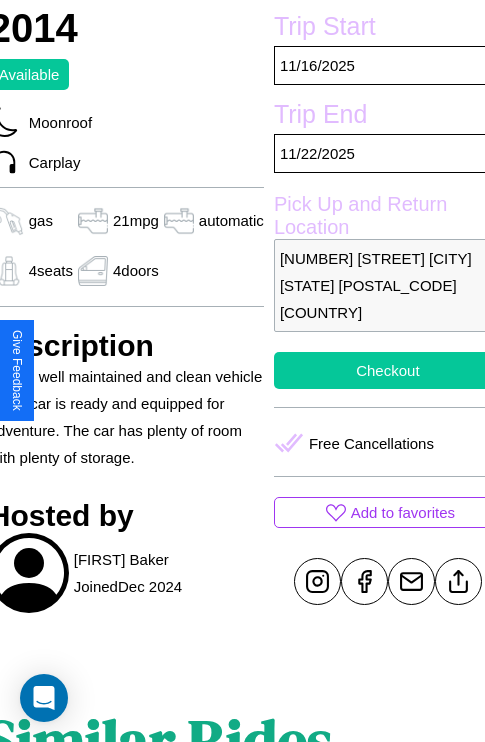 click on "Checkout" at bounding box center [388, 370] 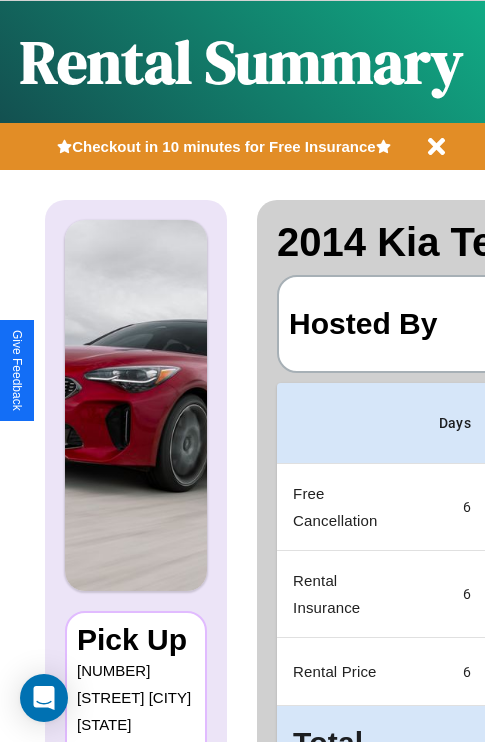 scroll, scrollTop: 106, scrollLeft: 0, axis: vertical 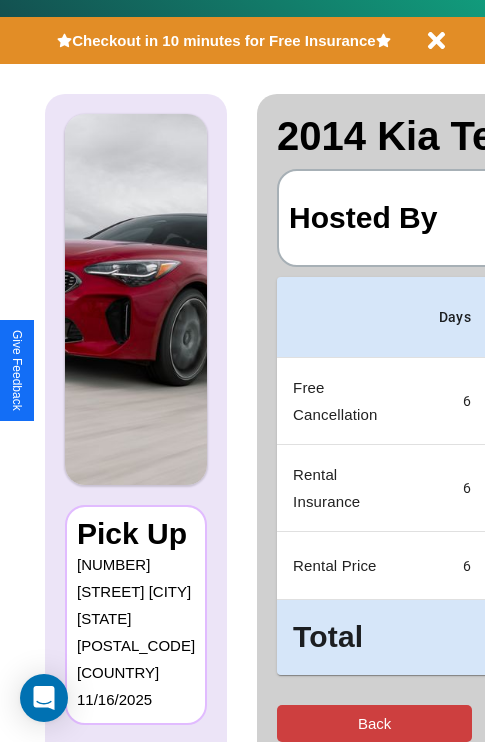 click on "Back" at bounding box center [374, 723] 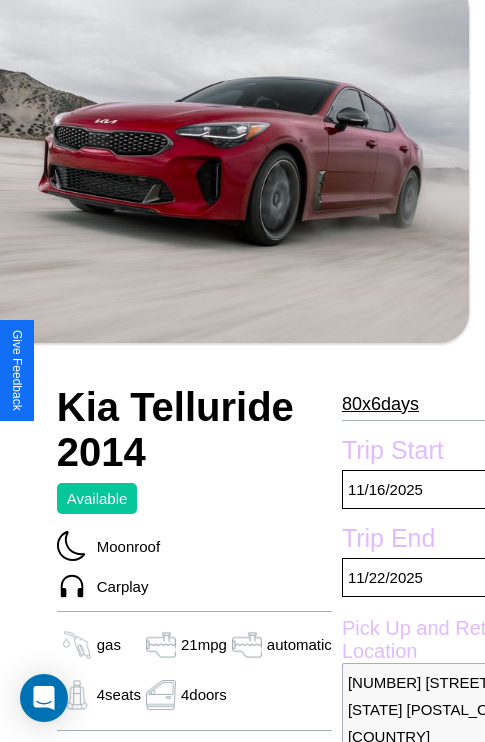 scroll, scrollTop: 526, scrollLeft: 84, axis: both 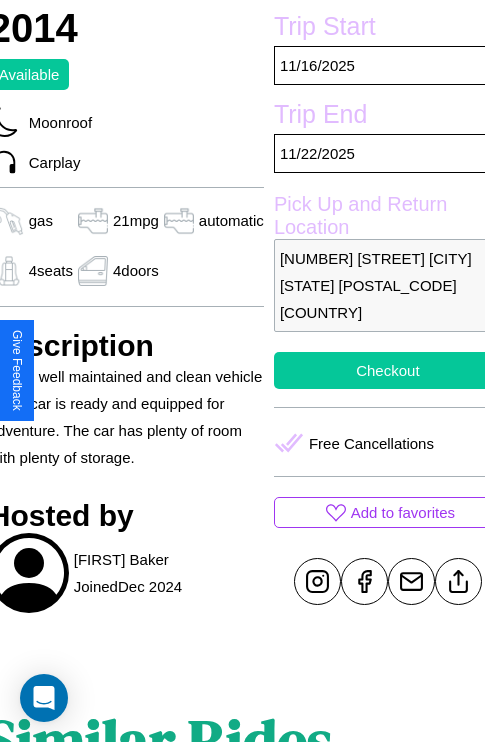 click on "Checkout" at bounding box center [388, 370] 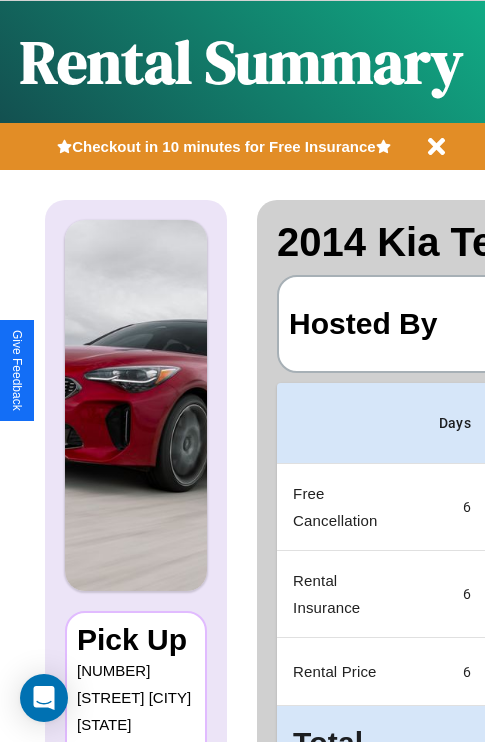 scroll, scrollTop: 0, scrollLeft: 387, axis: horizontal 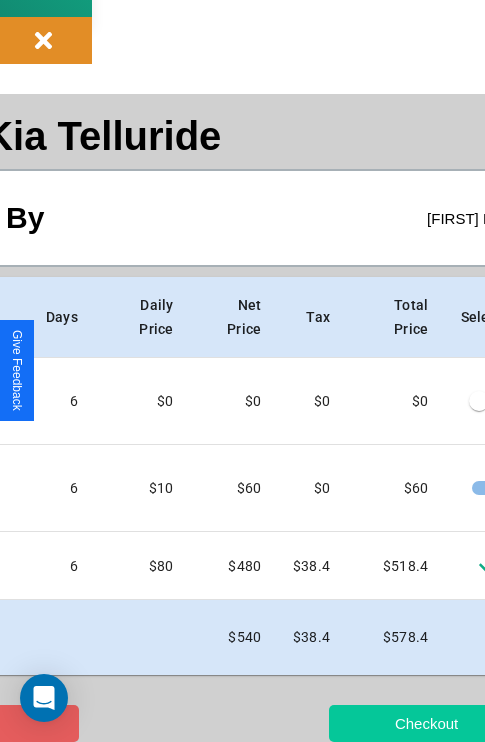 click on "Checkout" at bounding box center [426, 723] 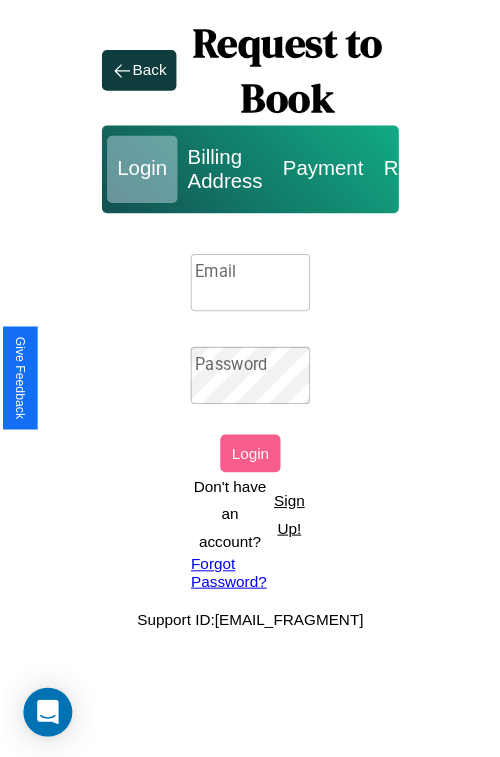 scroll, scrollTop: 0, scrollLeft: 0, axis: both 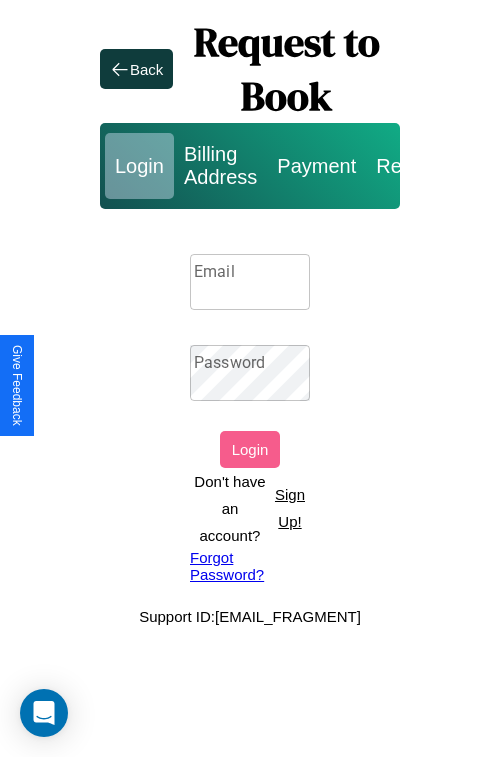 click on "Email" at bounding box center (250, 282) 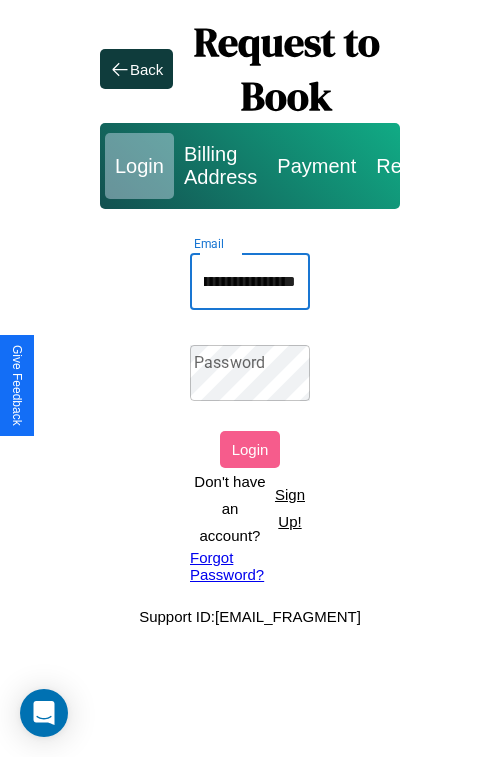 scroll, scrollTop: 0, scrollLeft: 107, axis: horizontal 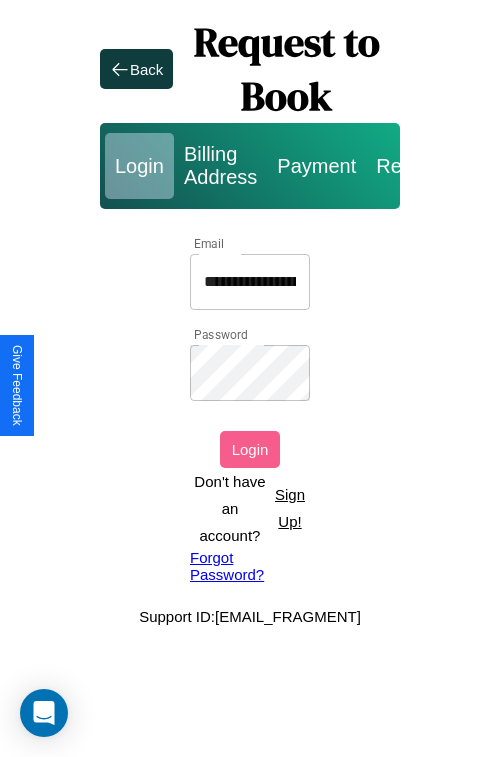 click on "Login" at bounding box center [250, 449] 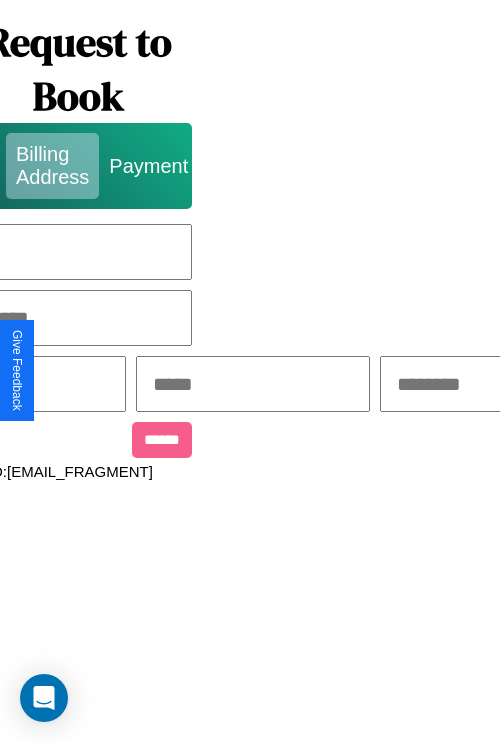 scroll, scrollTop: 0, scrollLeft: 517, axis: horizontal 